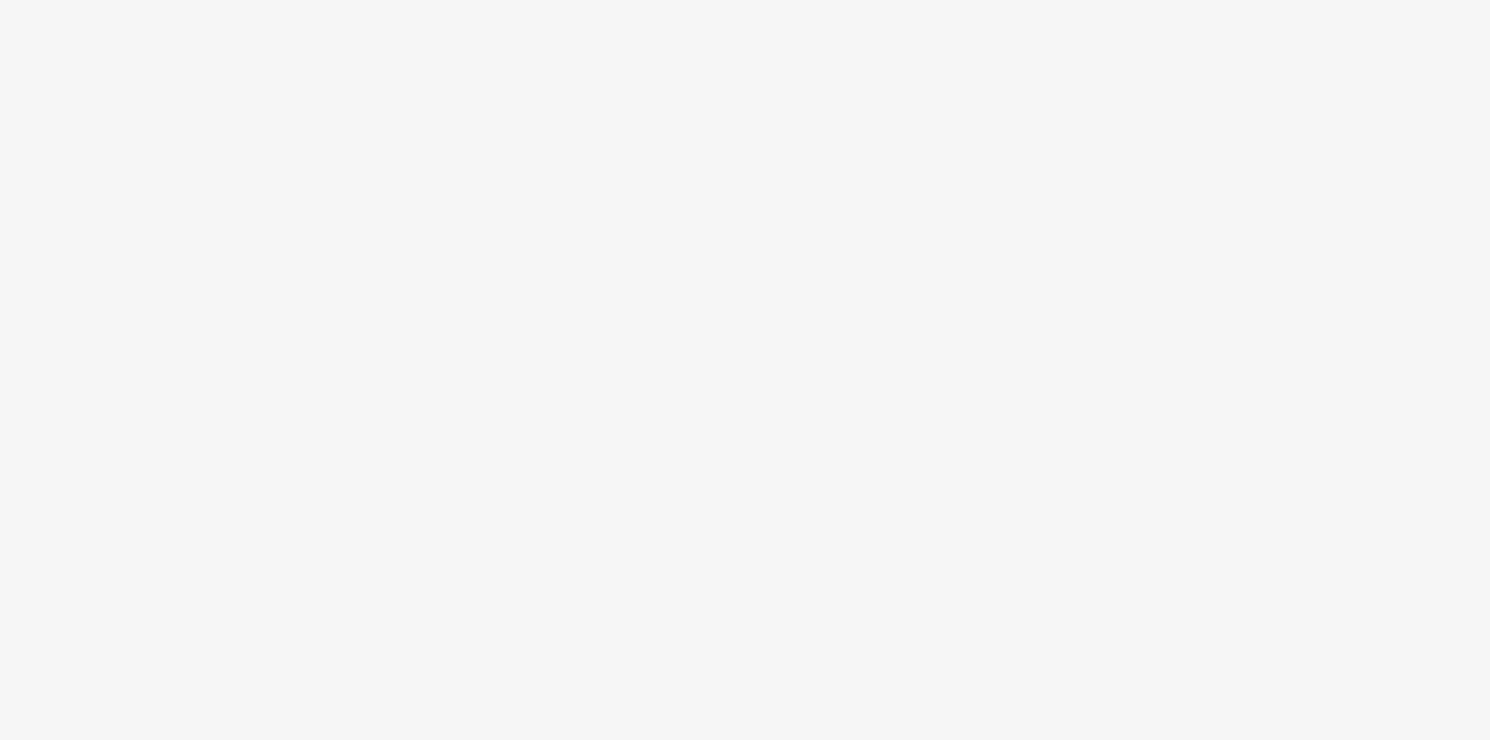 scroll, scrollTop: 0, scrollLeft: 0, axis: both 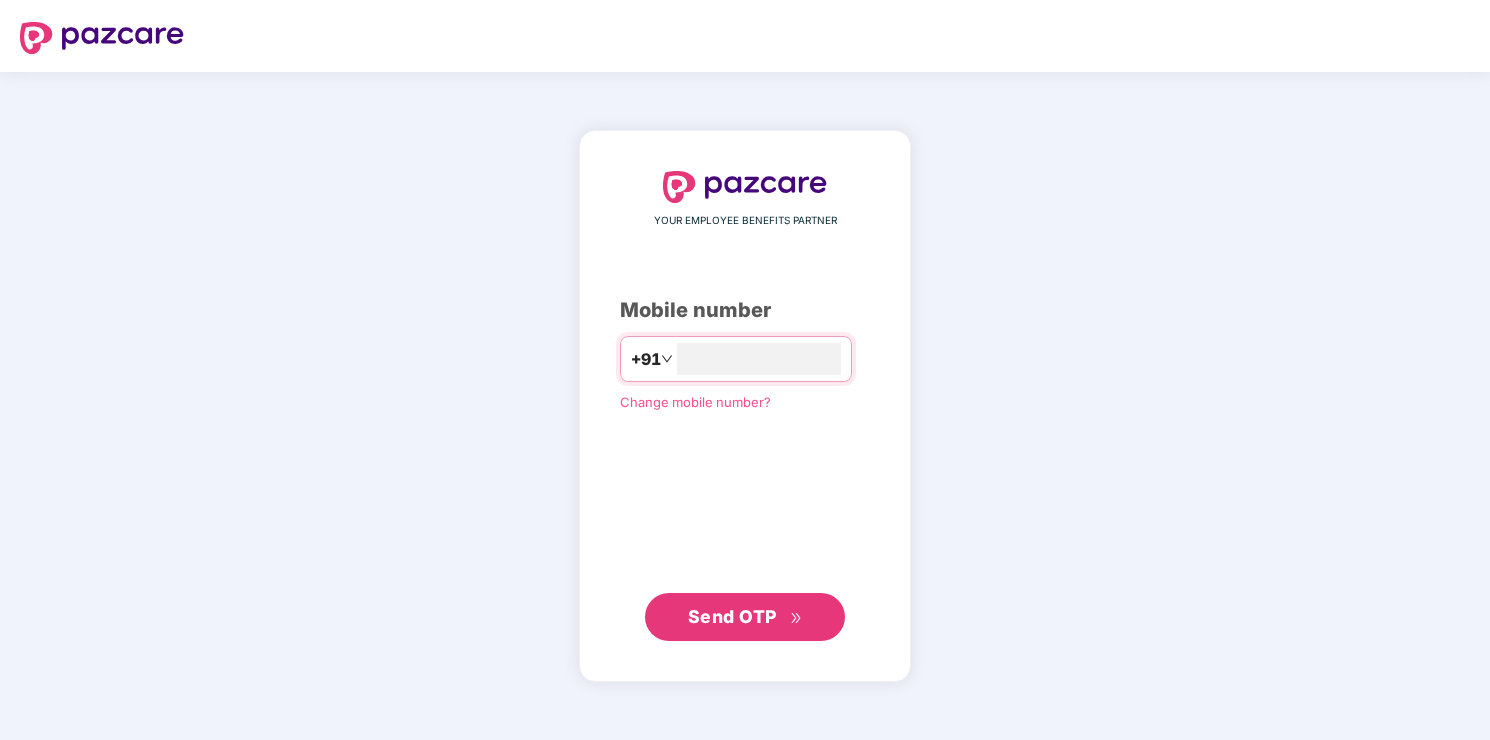 type on "**********" 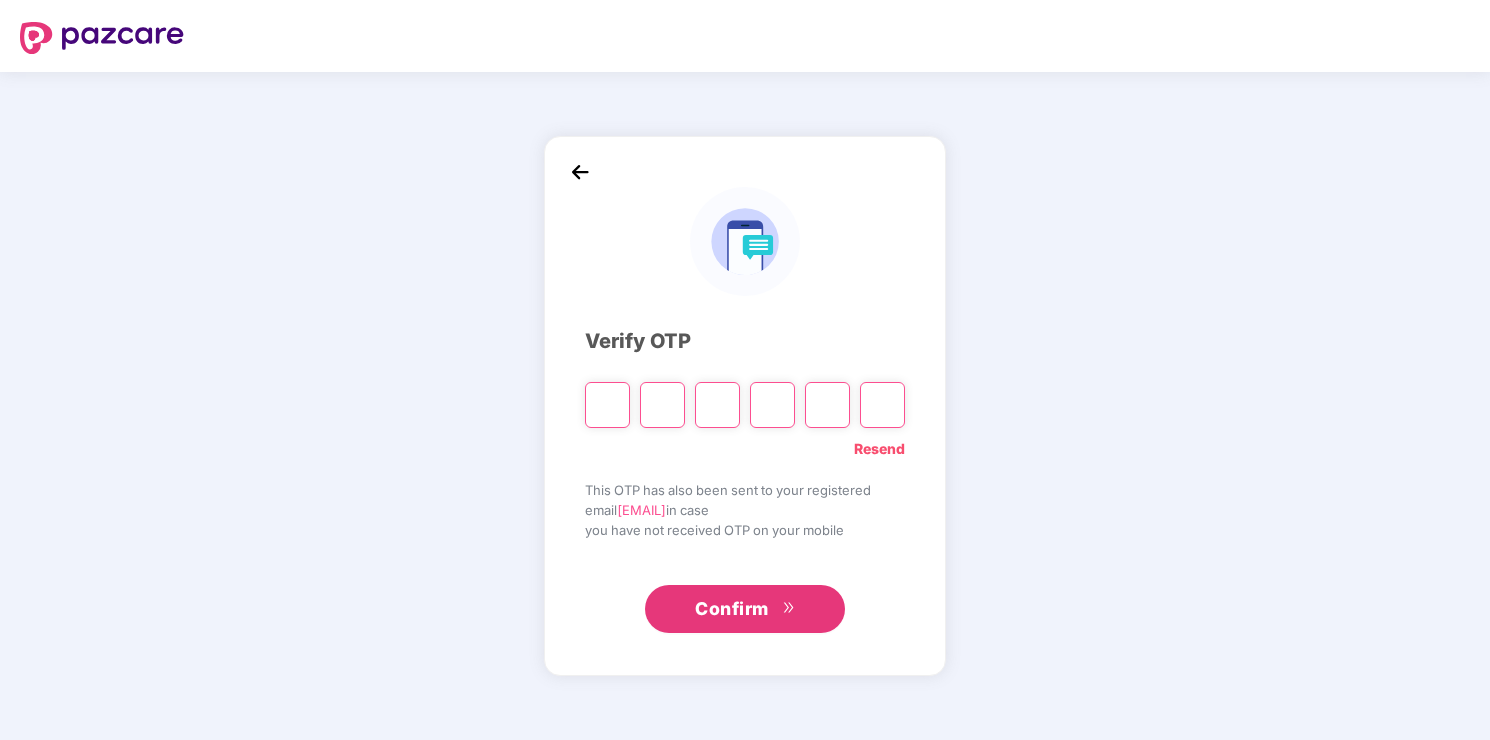type on "*" 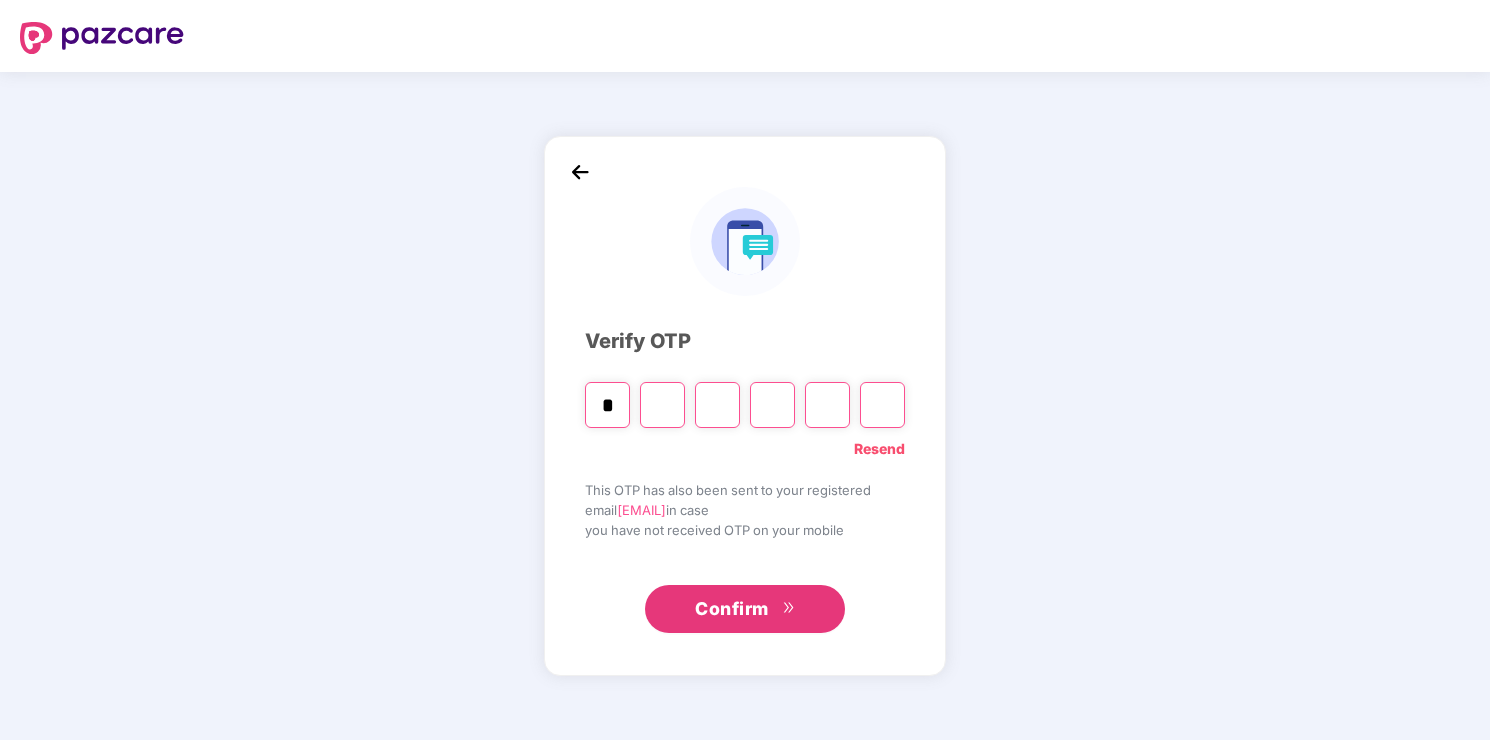 type on "*" 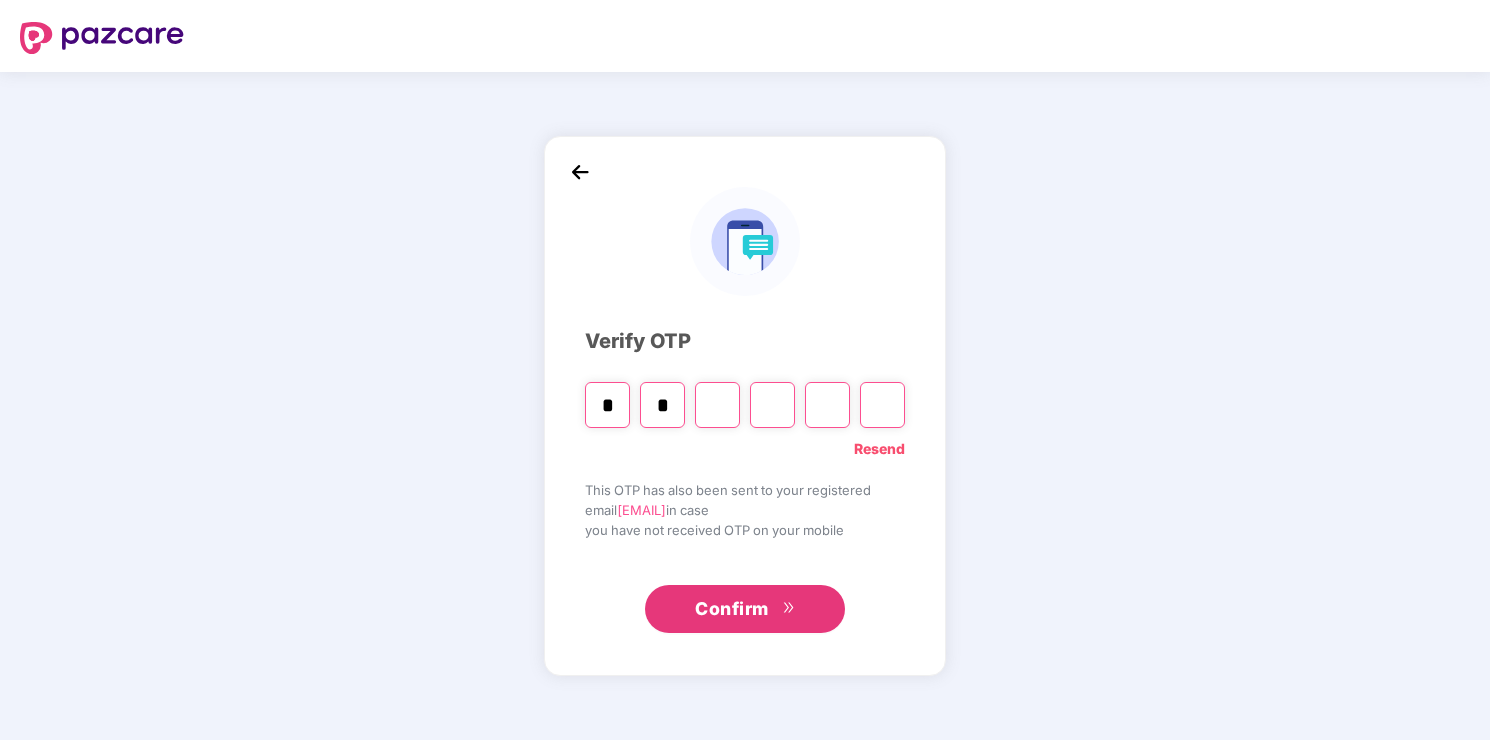 type on "*" 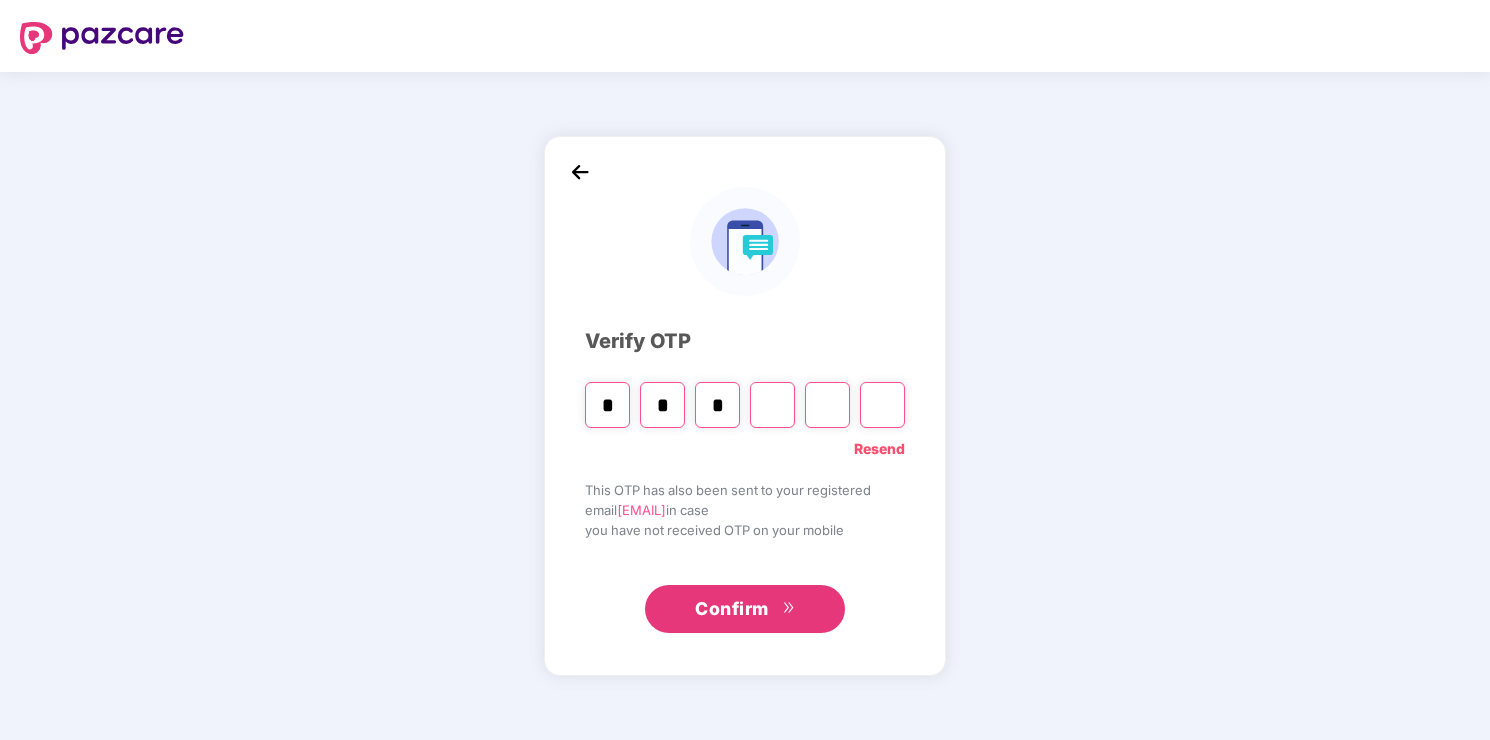 type on "*" 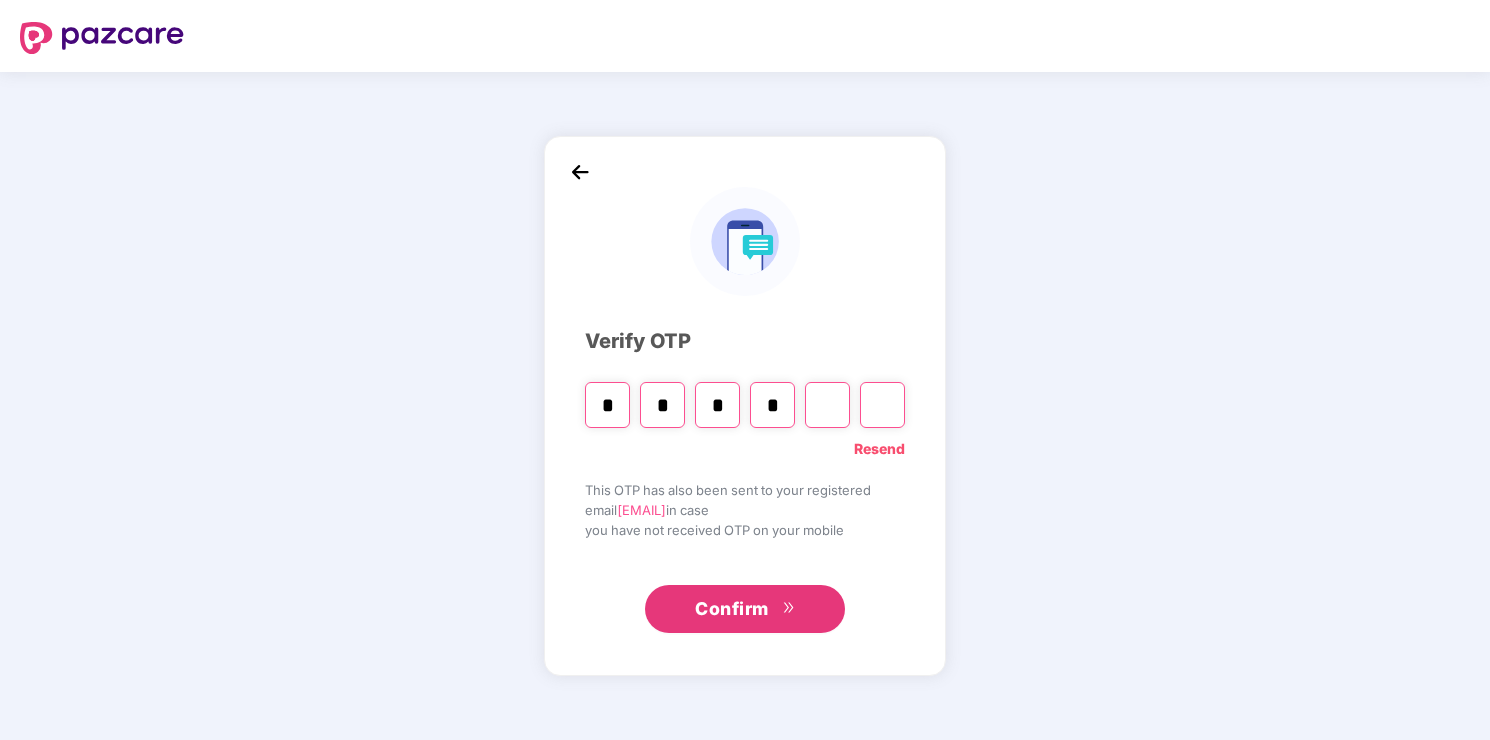 type on "*" 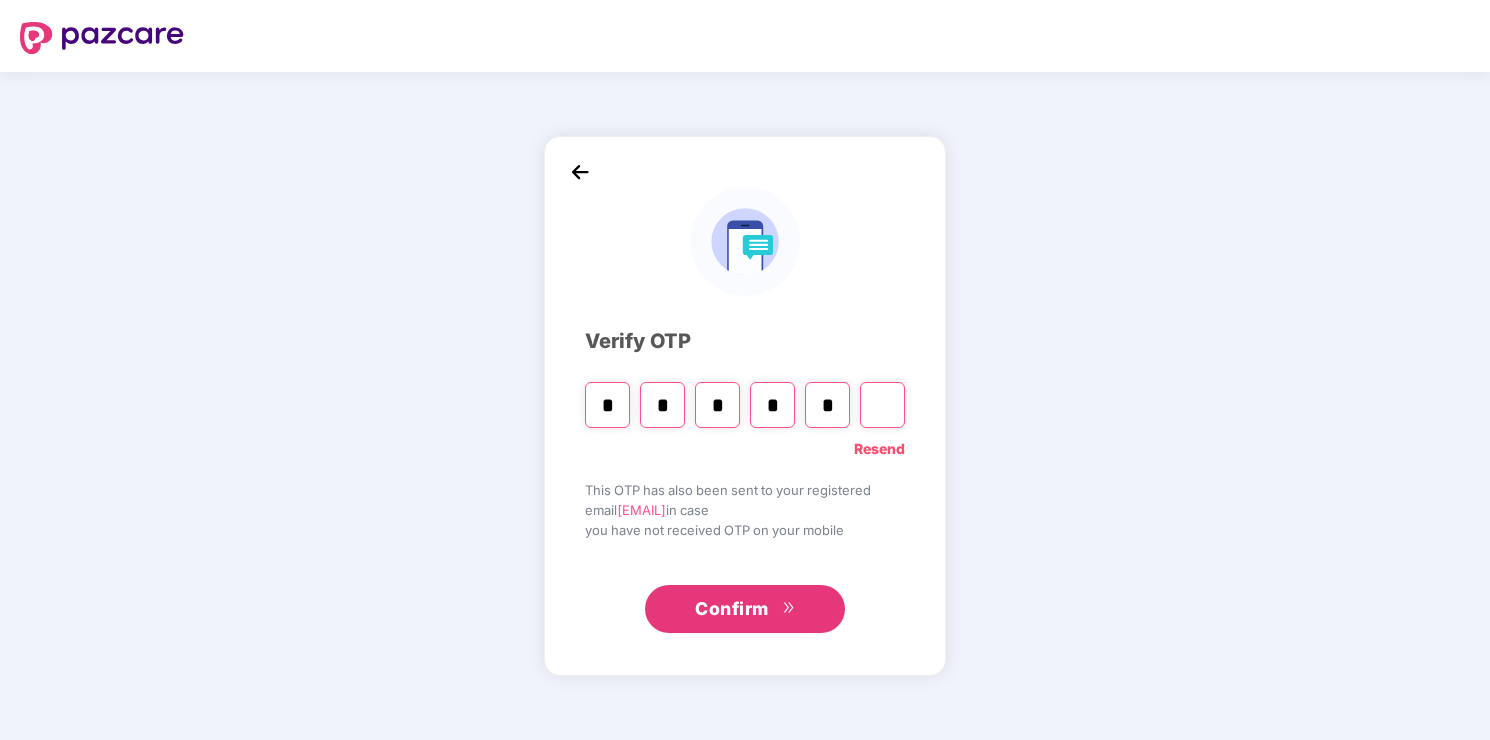 type on "*" 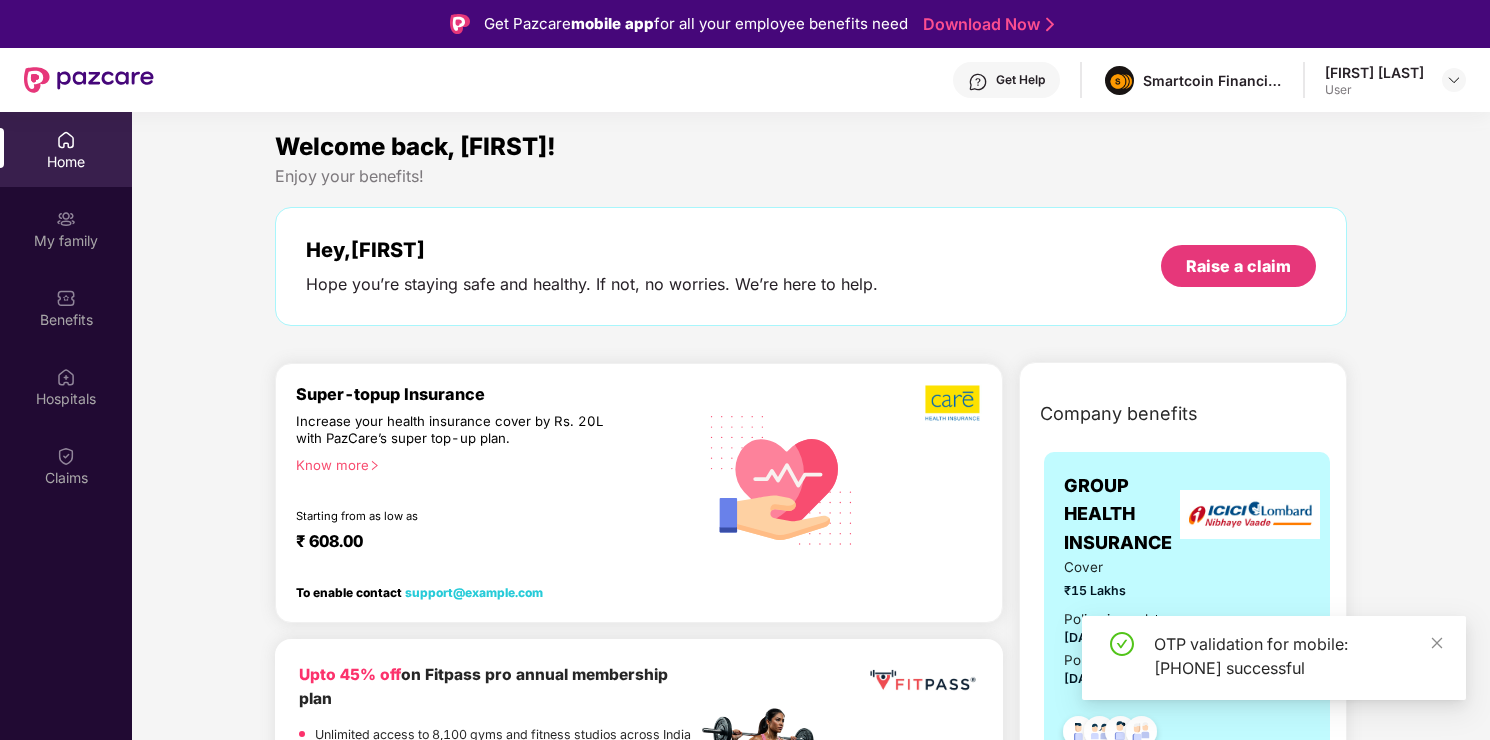 click on "Increase your health insurance cover by Rs. 20L with PazCare’s super top-up plan." at bounding box center (453, 430) 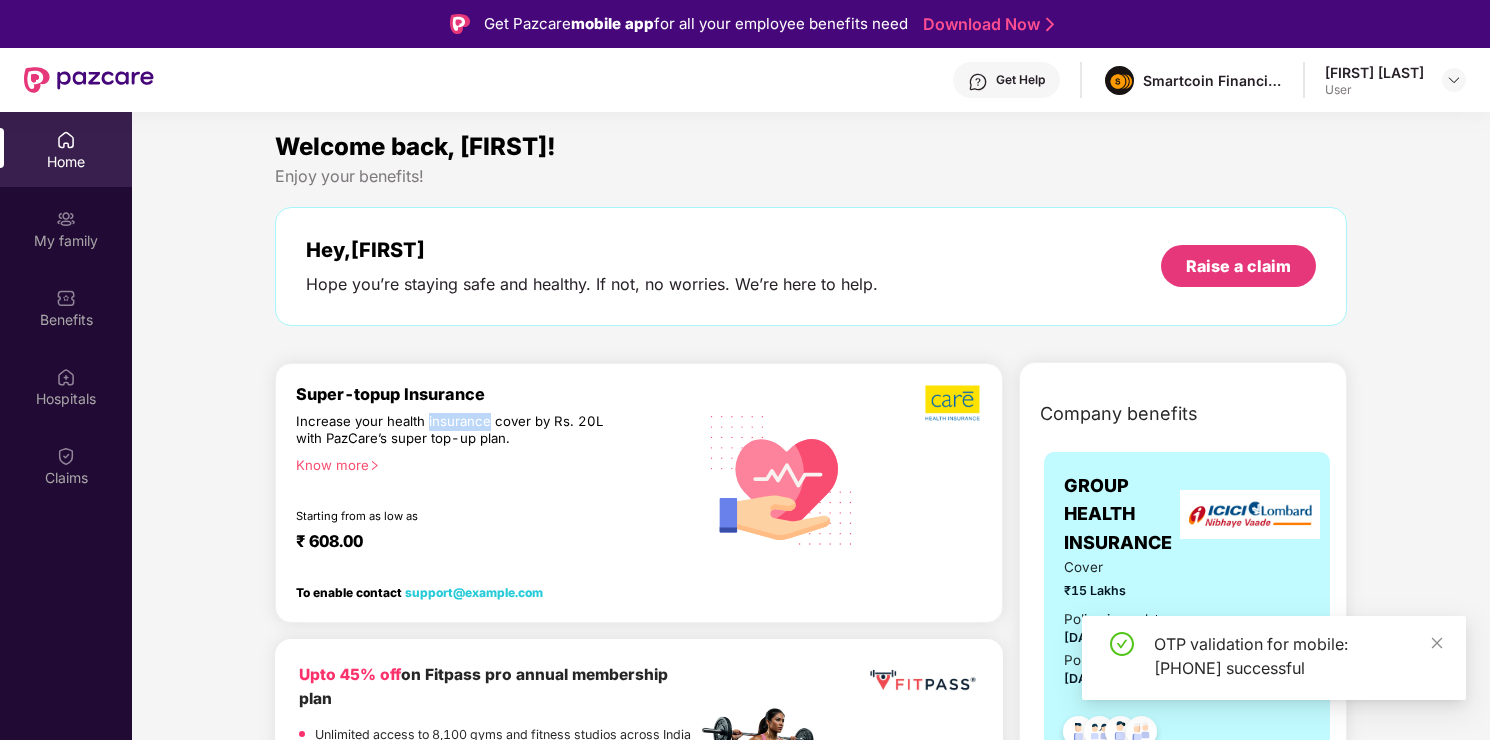 click on "Increase your health insurance cover by Rs. 20L with PazCare’s super top-up plan." at bounding box center (453, 430) 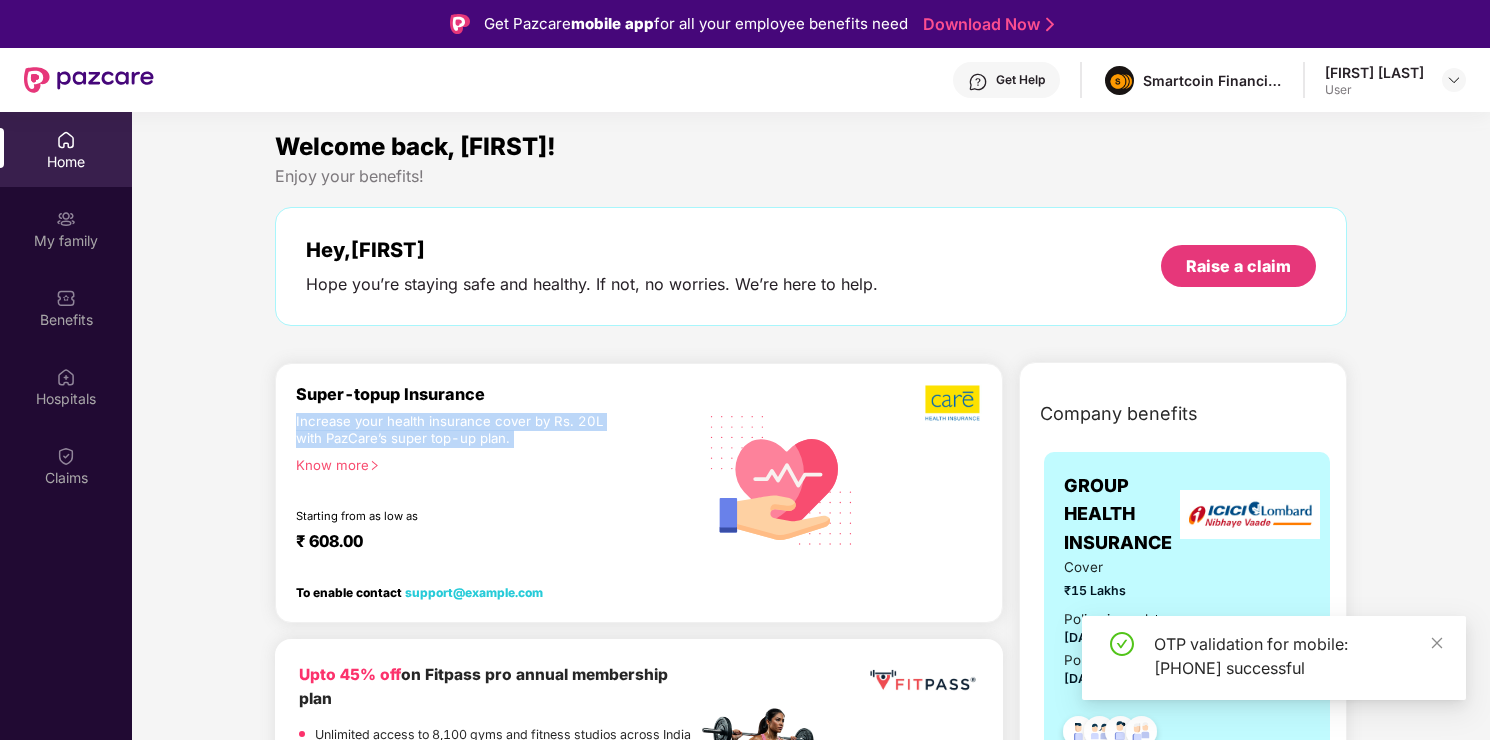 click on "Increase your health insurance cover by Rs. 20L with PazCare’s super top-up plan." at bounding box center (453, 430) 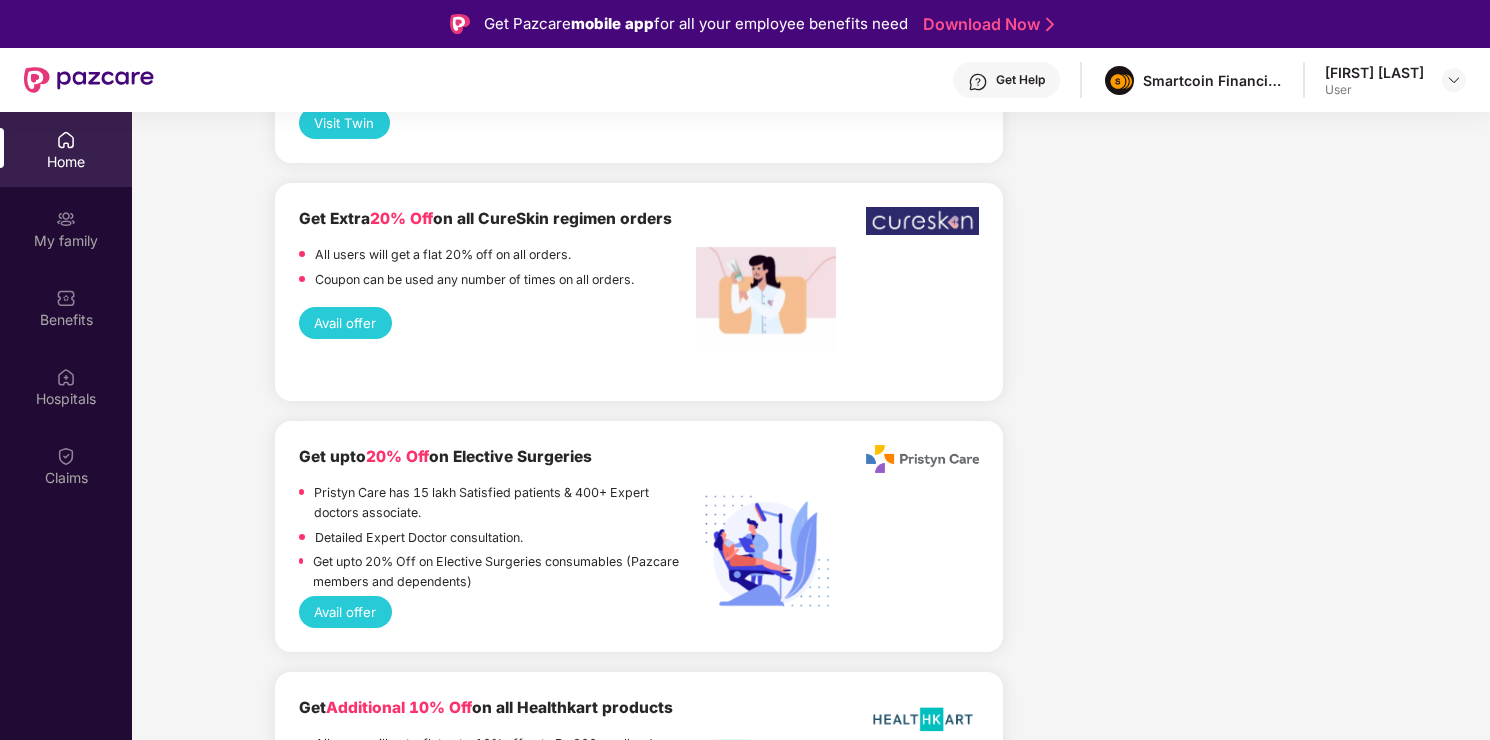 scroll, scrollTop: 4488, scrollLeft: 0, axis: vertical 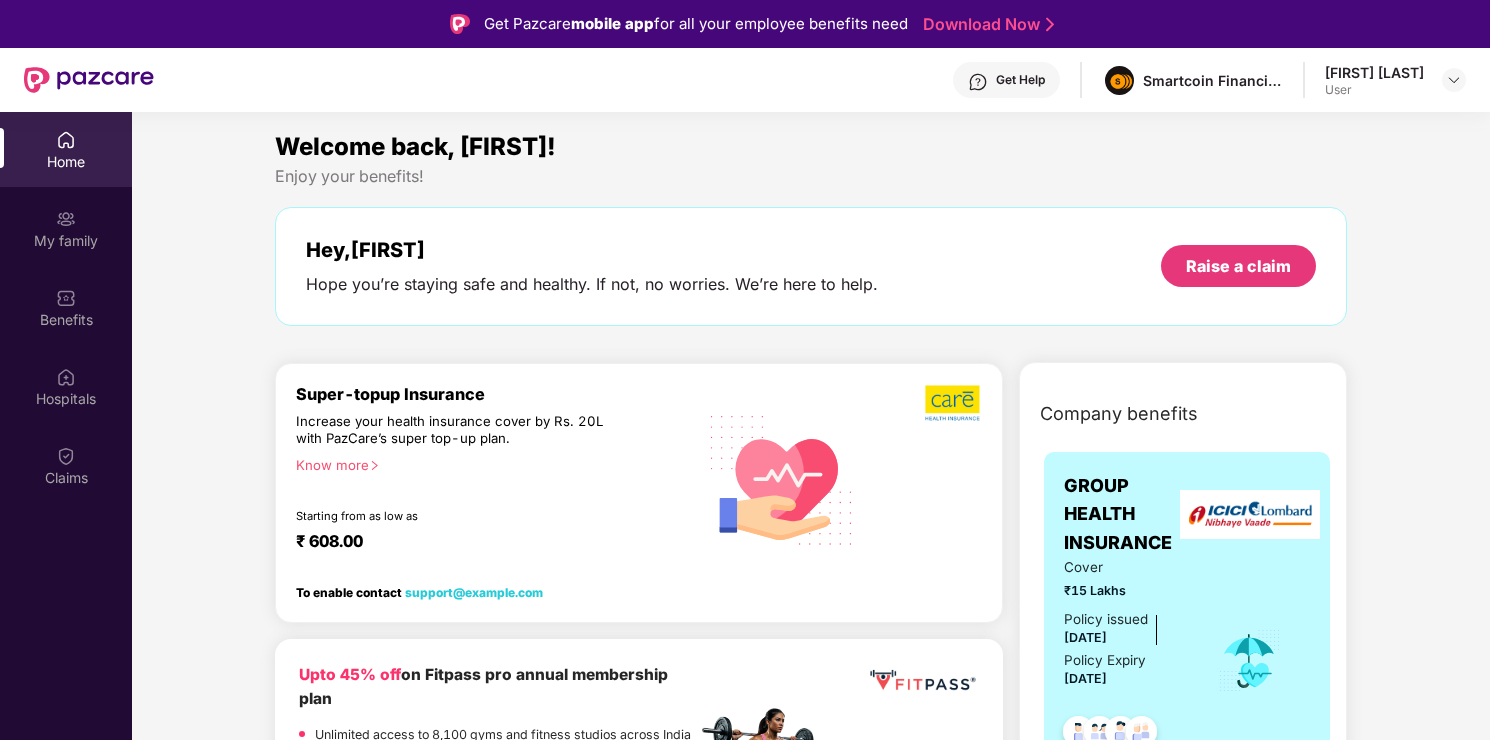 click on "Super-topup Insurance" at bounding box center (496, 394) 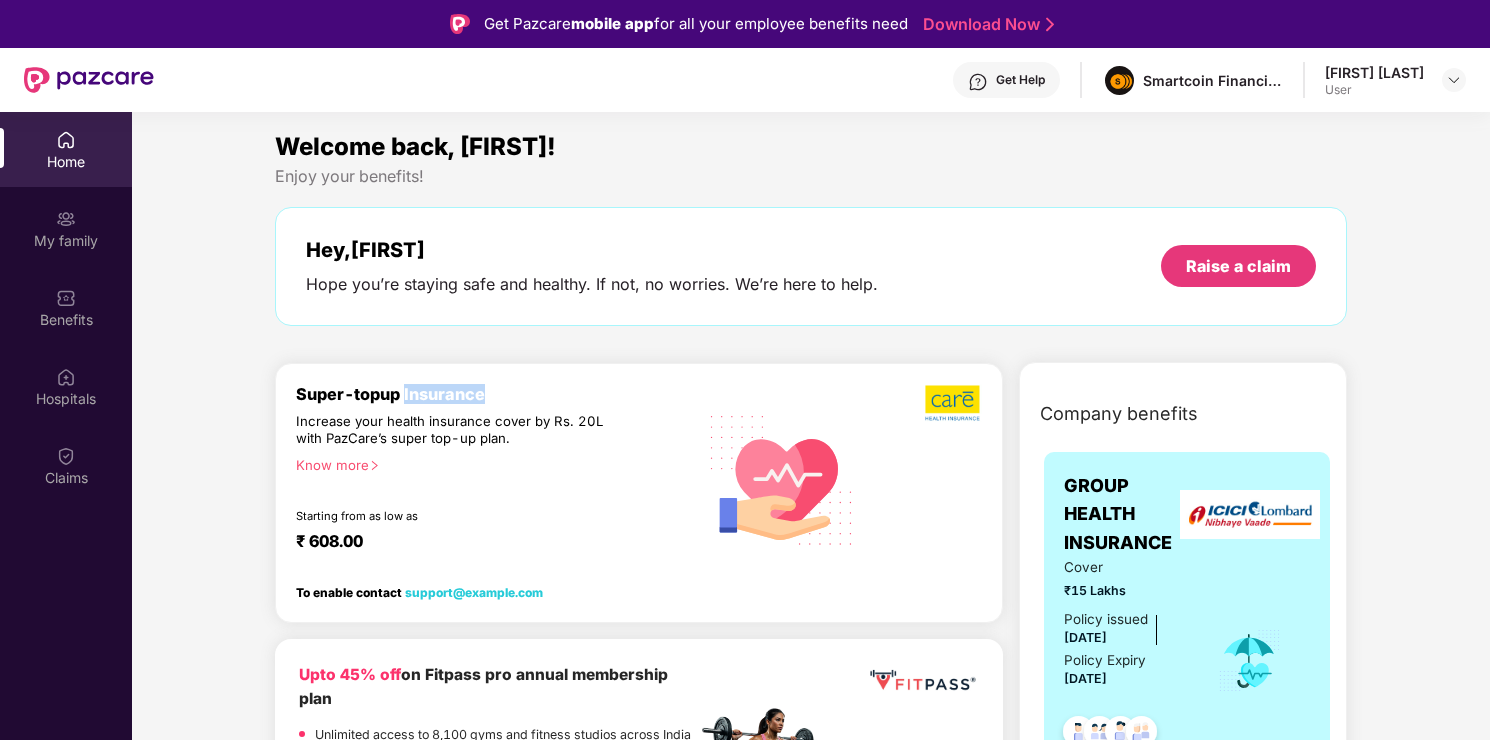 click on "Super-topup Insurance" at bounding box center [496, 394] 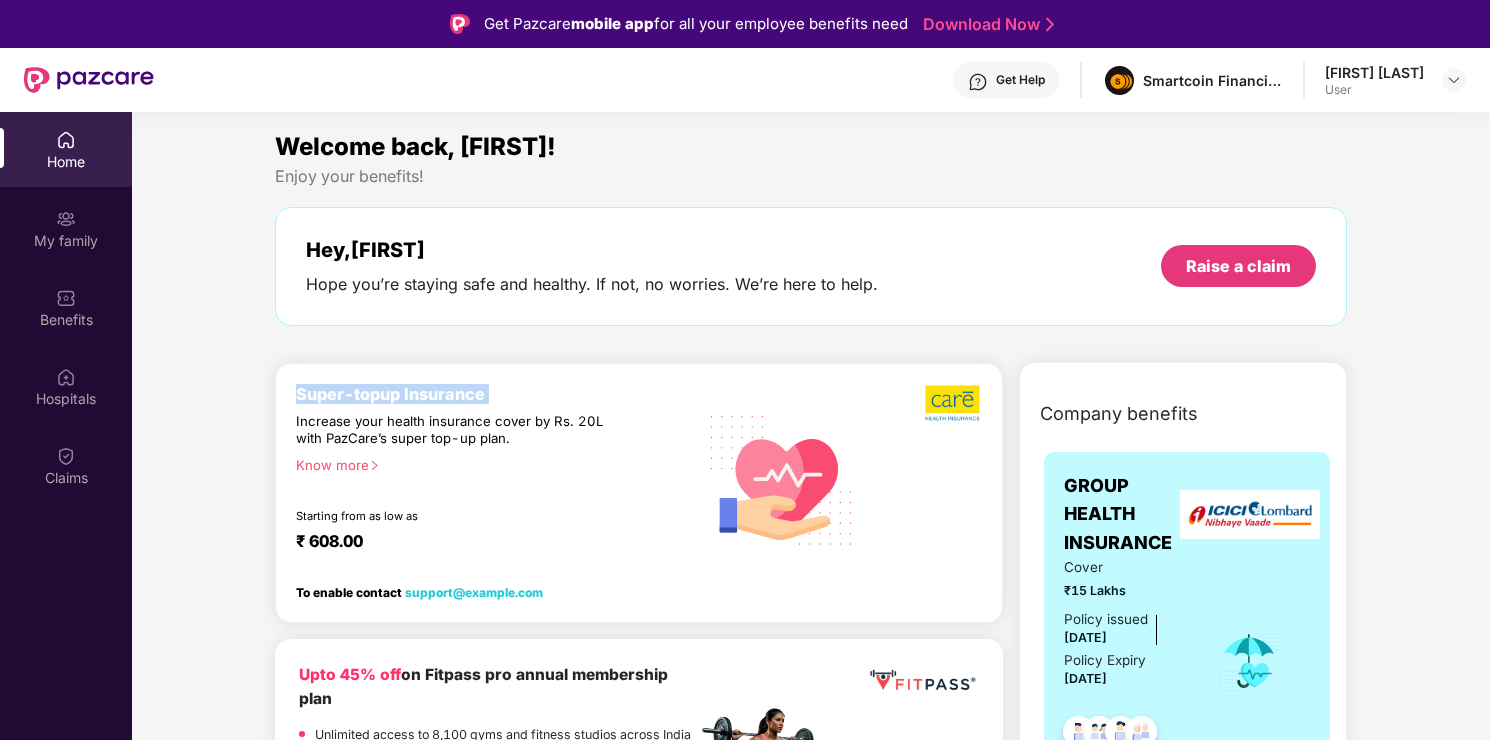 click on "Super-topup Insurance" at bounding box center [496, 394] 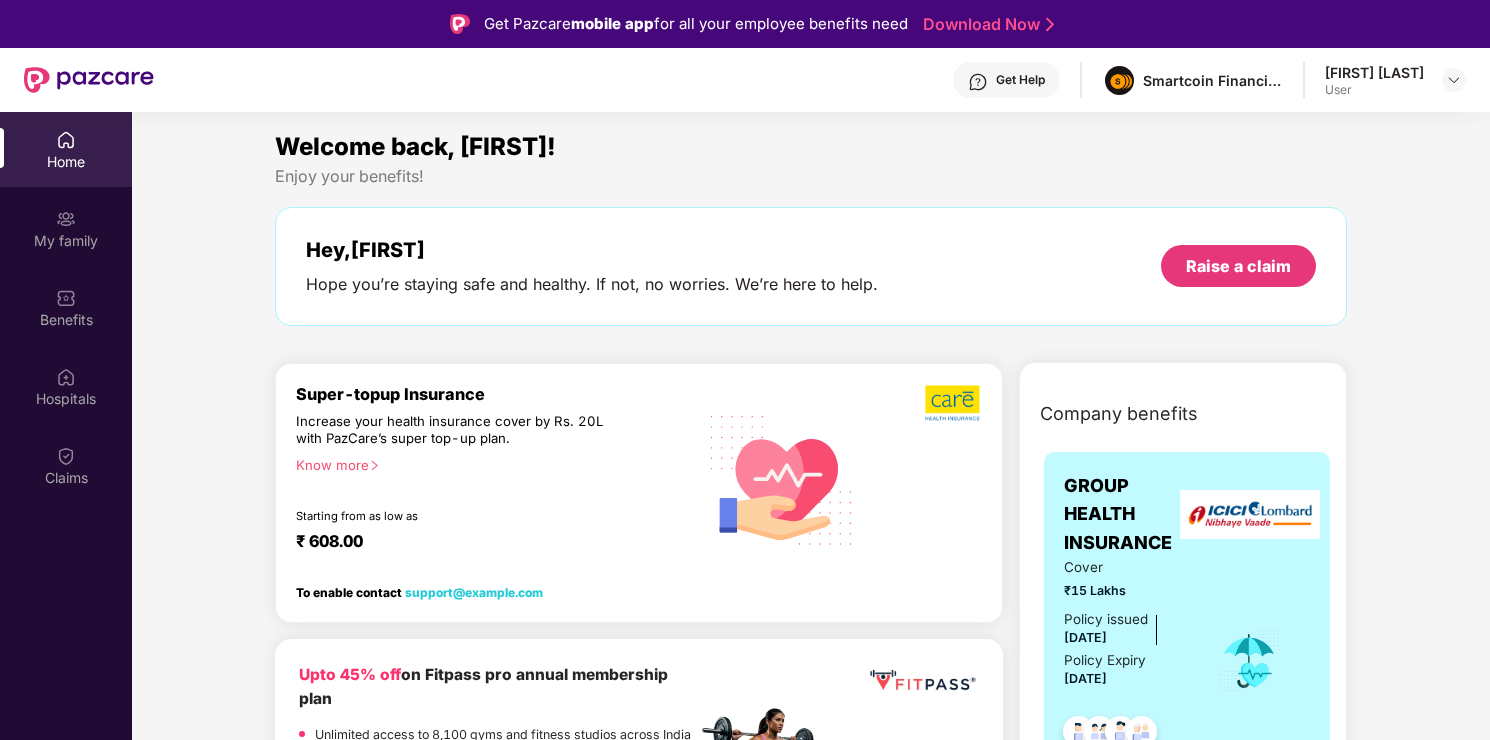 click on "Super-topup Insurance Increase your health insurance cover by Rs. 20L with PazCare’s super top-up plan. Know more  Starting from as low as ₹ 608.00" at bounding box center [496, 479] 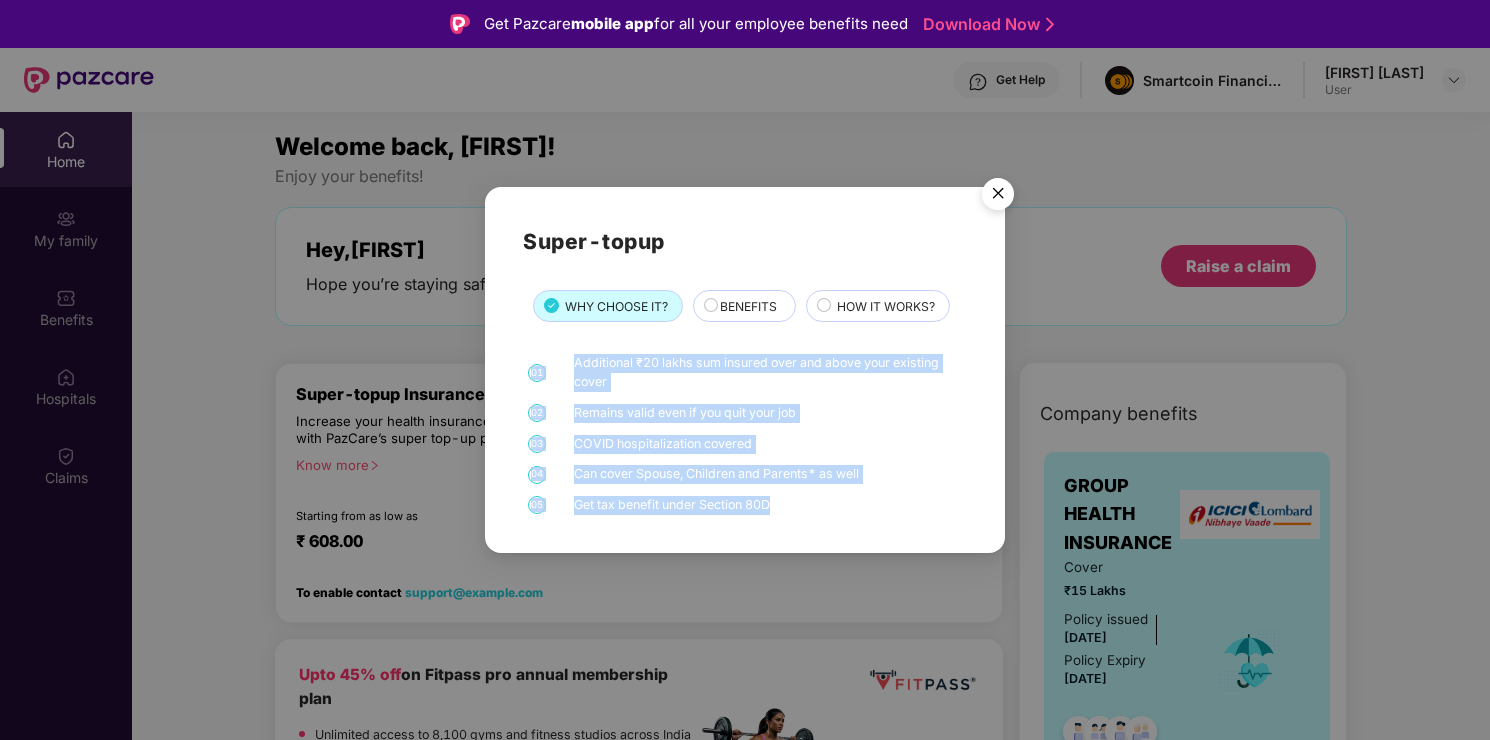 drag, startPoint x: 568, startPoint y: 362, endPoint x: 794, endPoint y: 531, distance: 282.2003 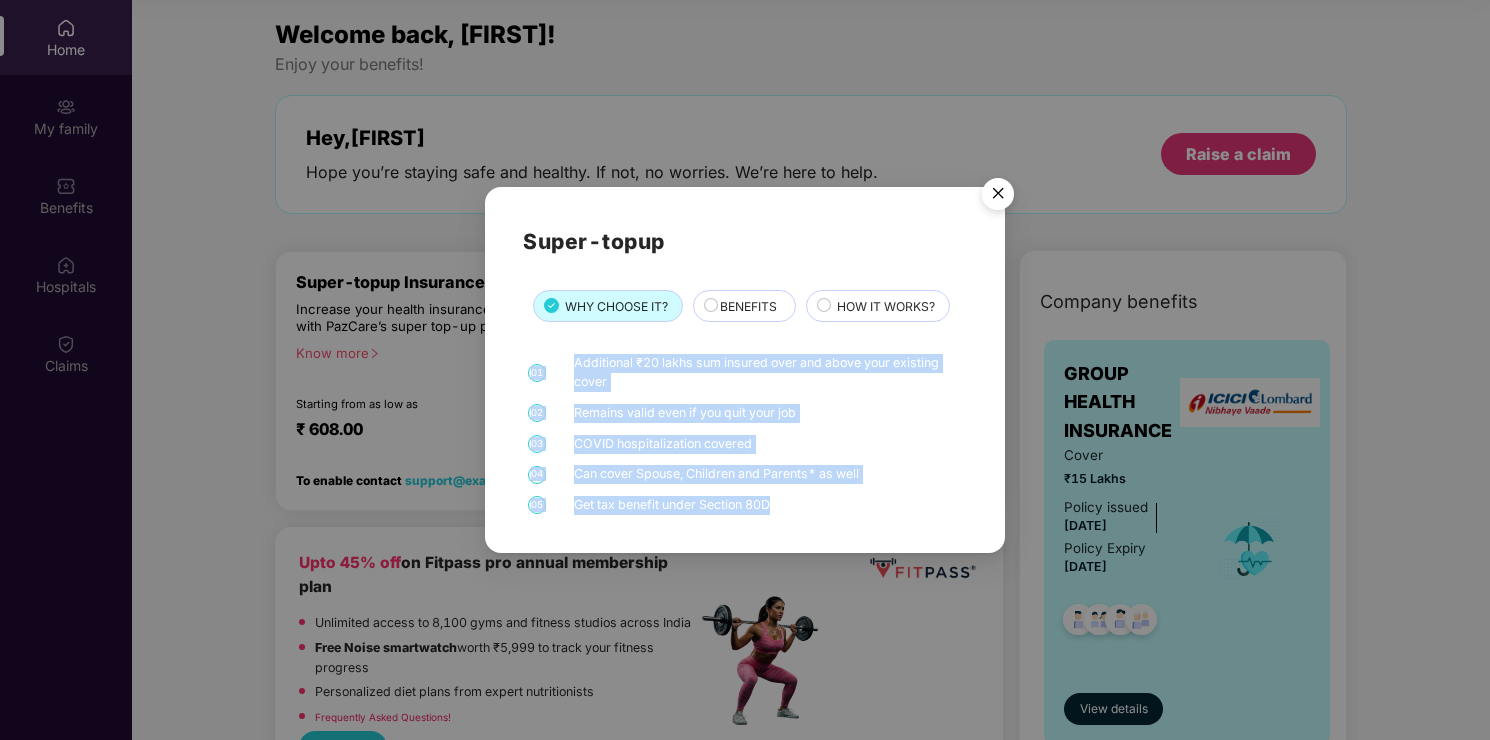 scroll, scrollTop: 0, scrollLeft: 0, axis: both 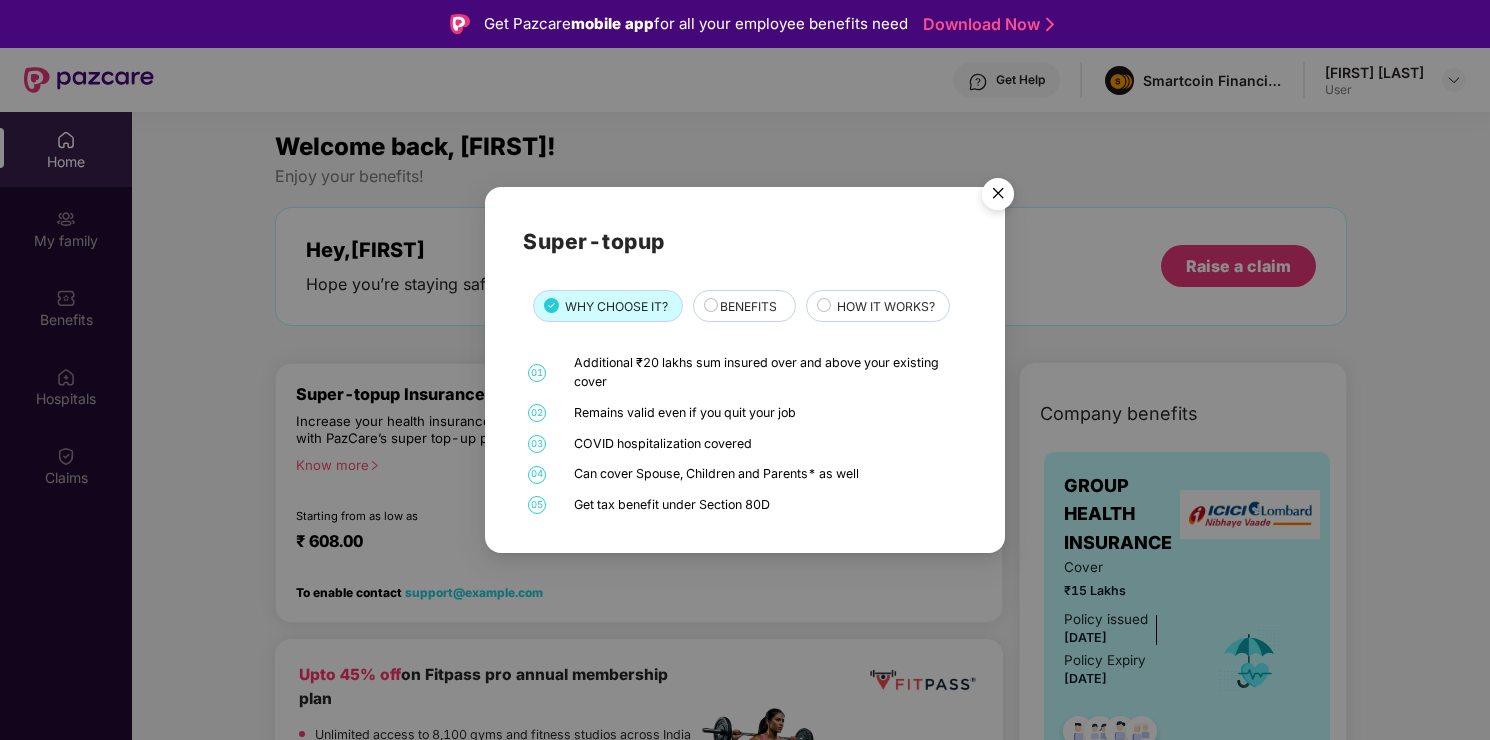 click on "BENEFITS" at bounding box center (748, 306) 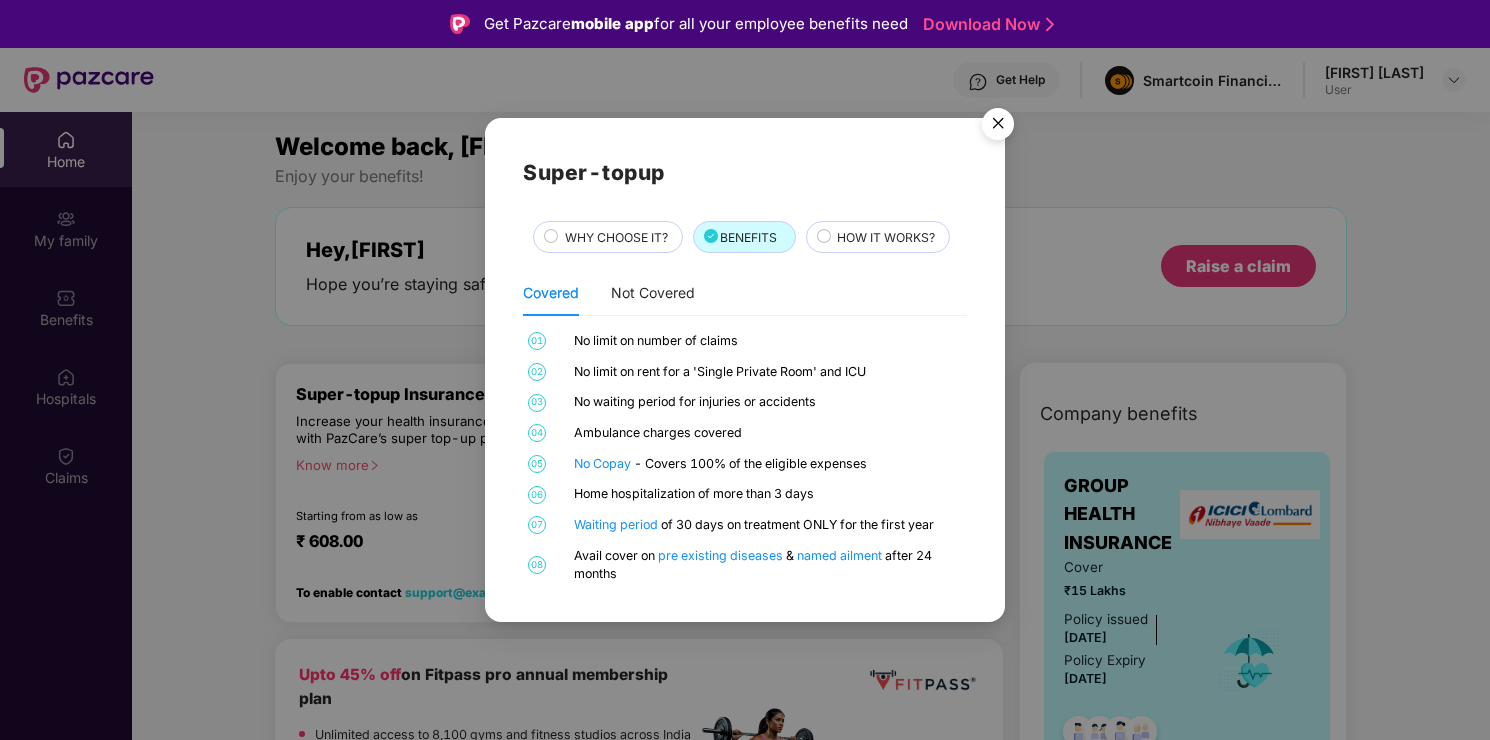 click on "HOW IT WORKS?" at bounding box center (886, 237) 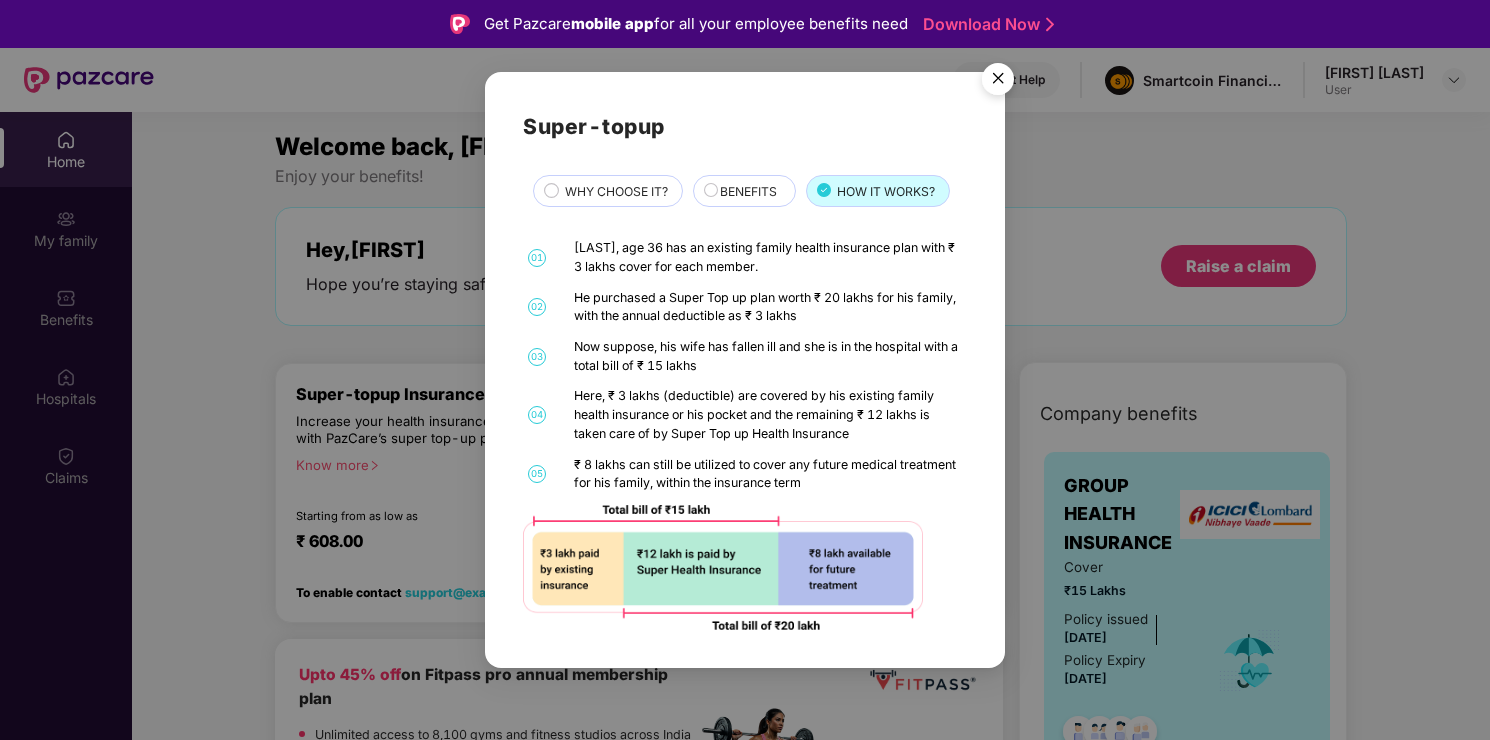 click on "Super-topup WHY CHOOSE IT? BENEFITS HOW IT WORKS? 01 Mr. Gupta, age 36 has an existing family health insurance plan with ₹ 3 lakhs cover for each member. 02 He purchased a Super Top up plan worth ₹ 20 lakhs for his family, with the annual deductible as ₹ 3 lakhs 03 Now suppose, his wife has fallen ill and she is in the hospital with a total bill of ₹ 15 lakhs 04 Here, ₹ 3 lakhs (deductible) are covered by his existing family health insurance or his pocket and the remaining ₹ 12 lakhs is taken care of by Super Top up Health Insurance 05 ₹ 8 lakhs can still be utilized to cover any future medical treatment for his family, within the insurance term" at bounding box center (744, 370) 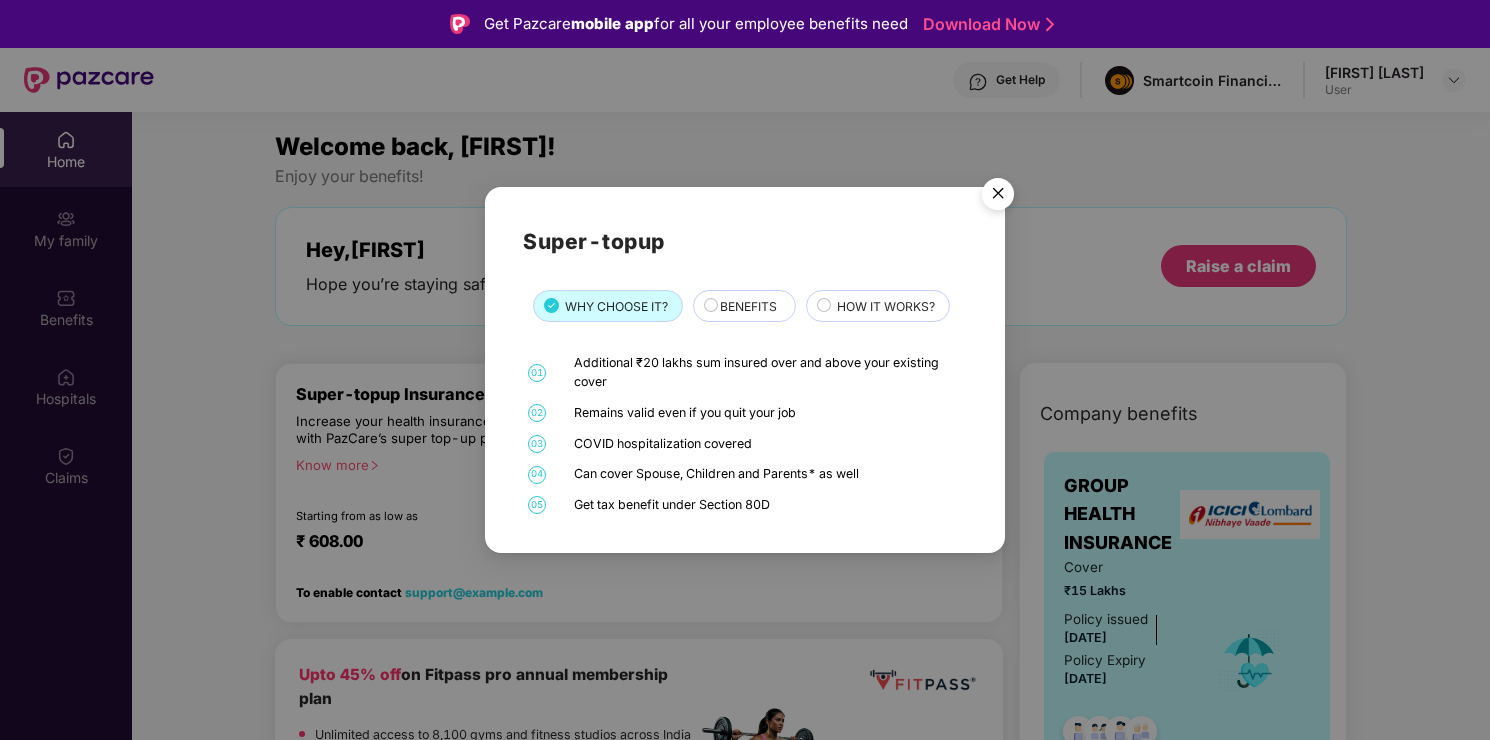click on "Additional ₹20 lakhs sum insured over and above your existing cover" at bounding box center (768, 372) 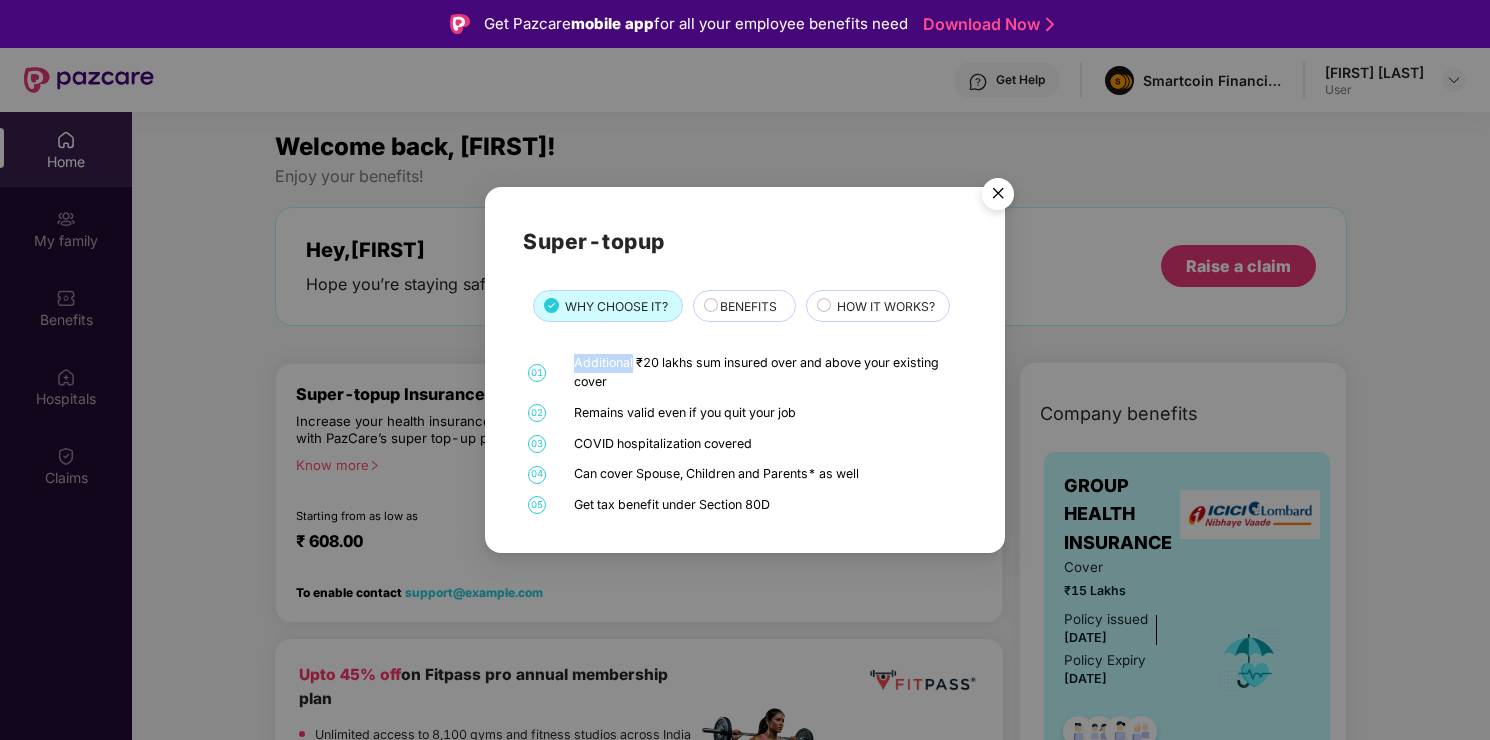 click on "Additional ₹20 lakhs sum insured over and above your existing cover" at bounding box center (768, 372) 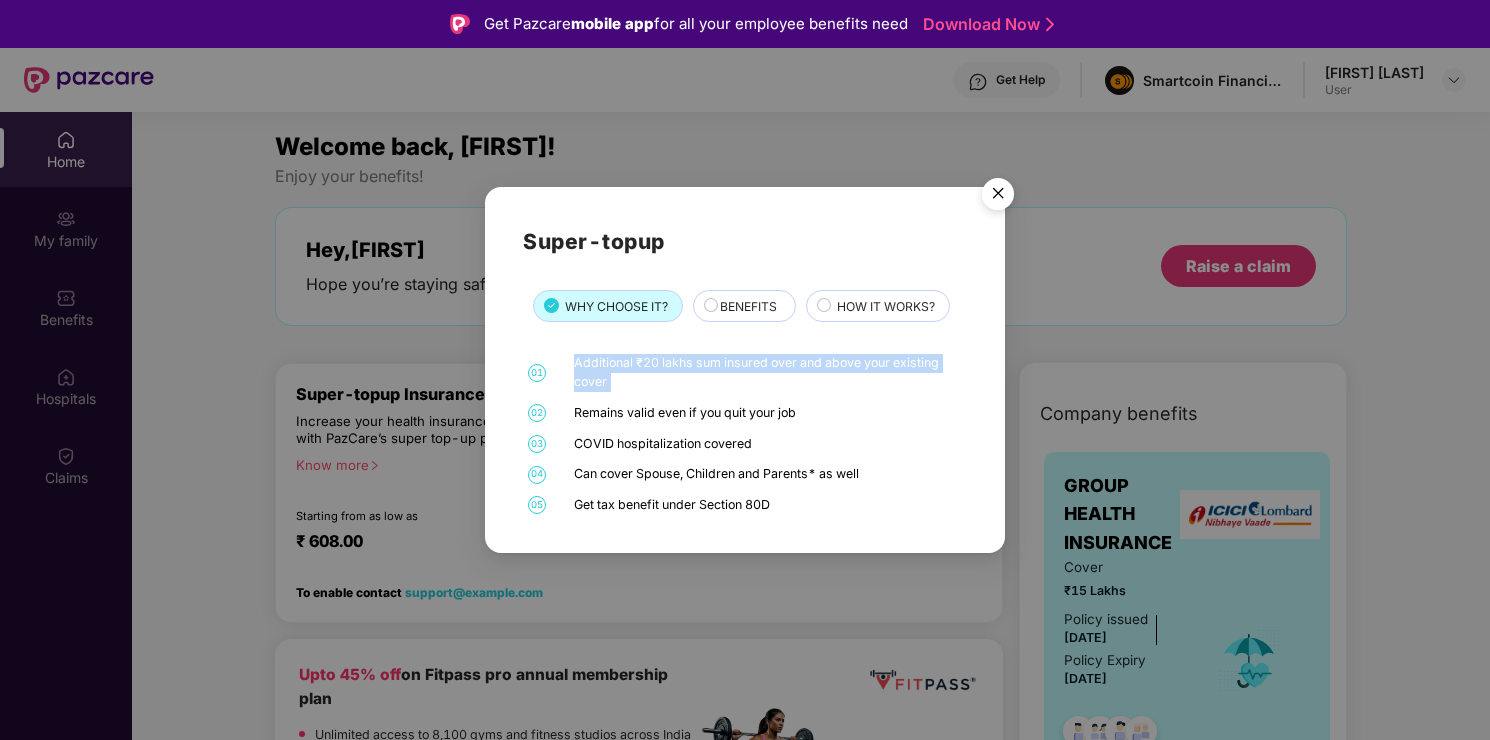 click on "Additional ₹20 lakhs sum insured over and above your existing cover" at bounding box center (768, 372) 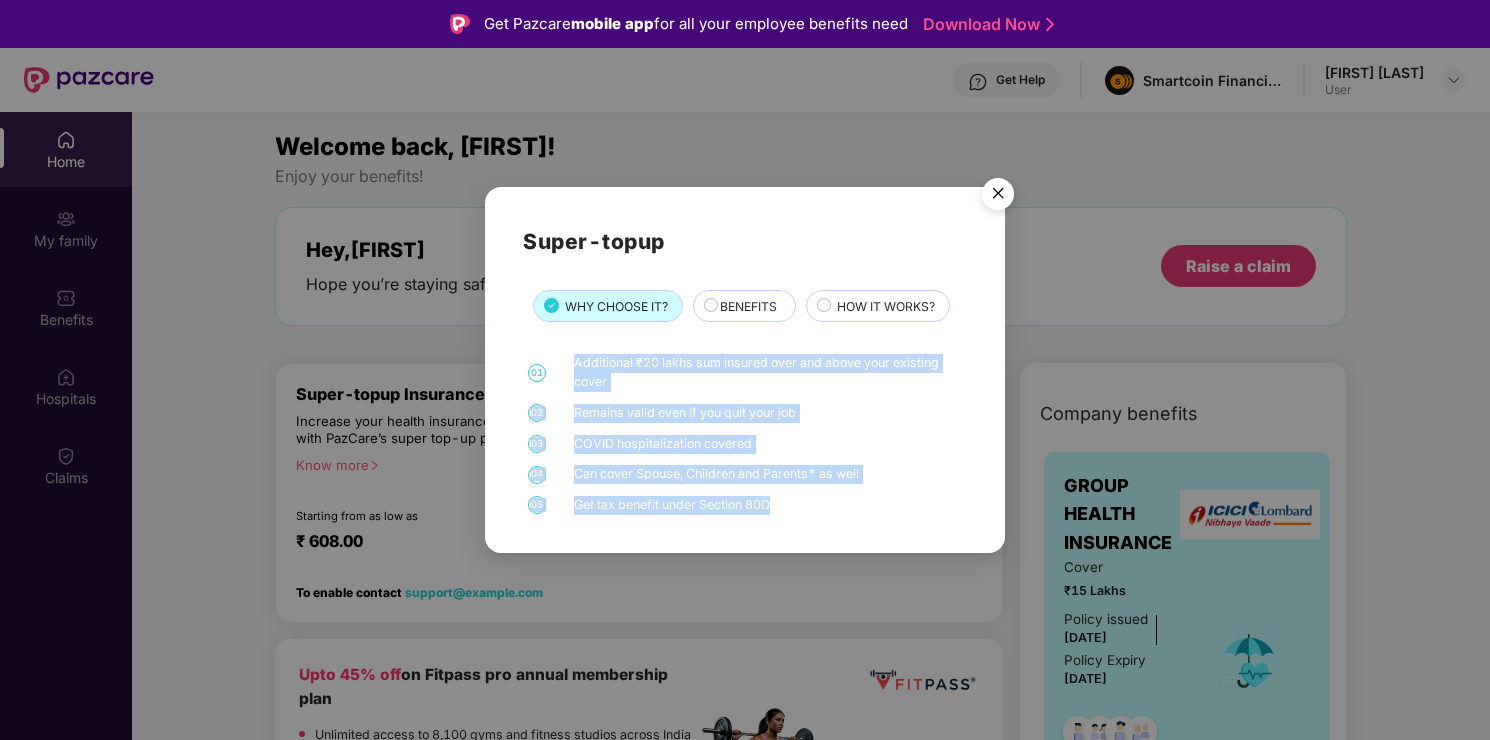 click at bounding box center [998, 197] 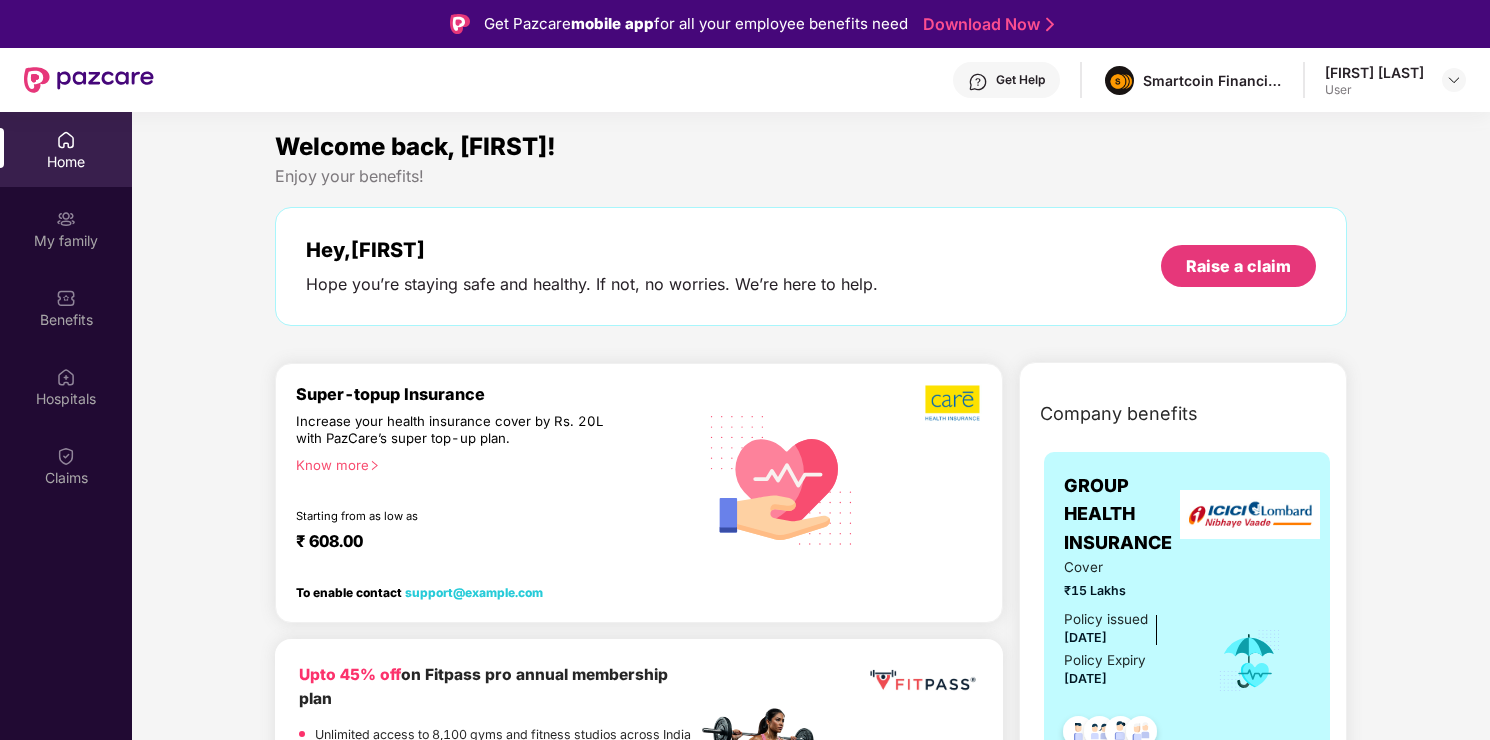 click on "Increase your health insurance cover by Rs. 20L with PazCare’s super top-up plan." at bounding box center (453, 430) 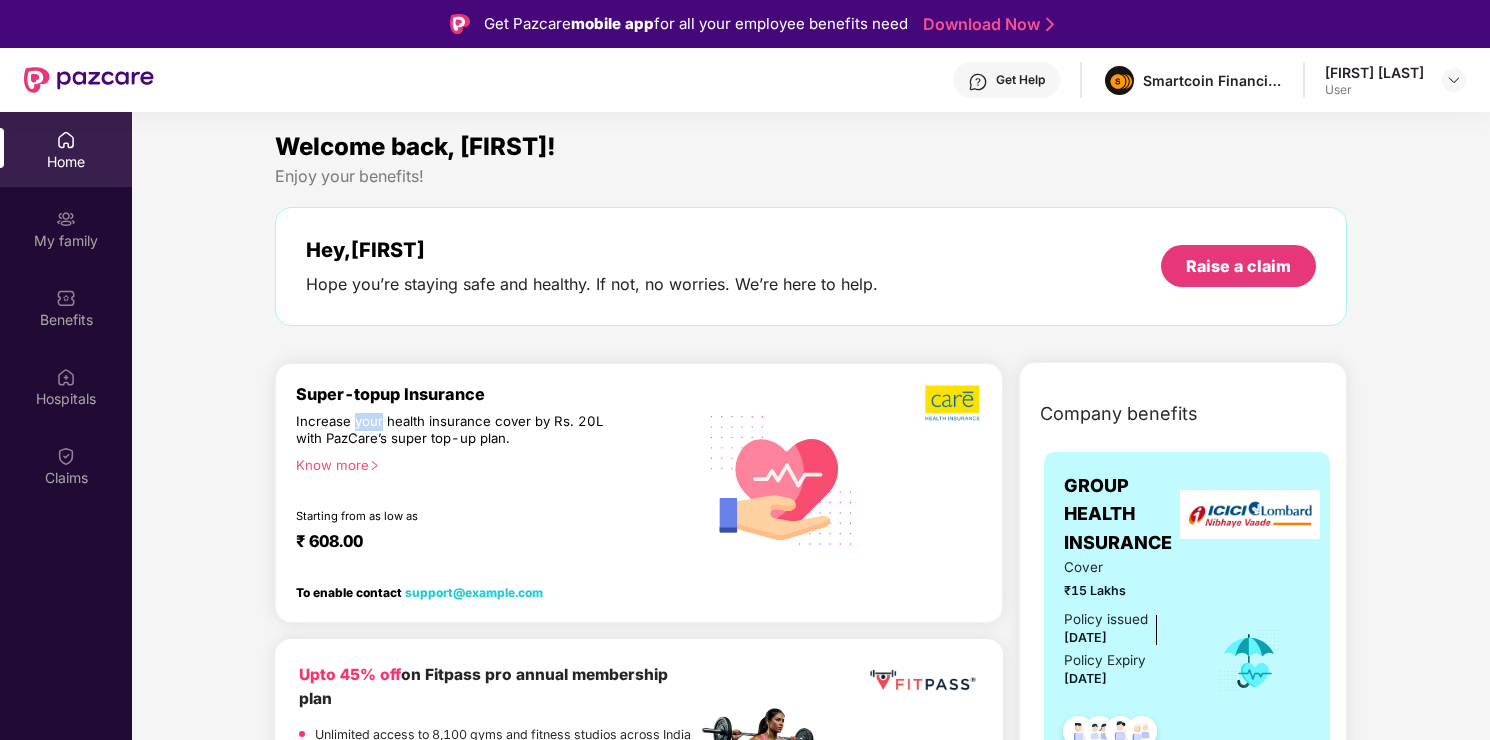 click on "Increase your health insurance cover by Rs. 20L with PazCare’s super top-up plan." at bounding box center [453, 430] 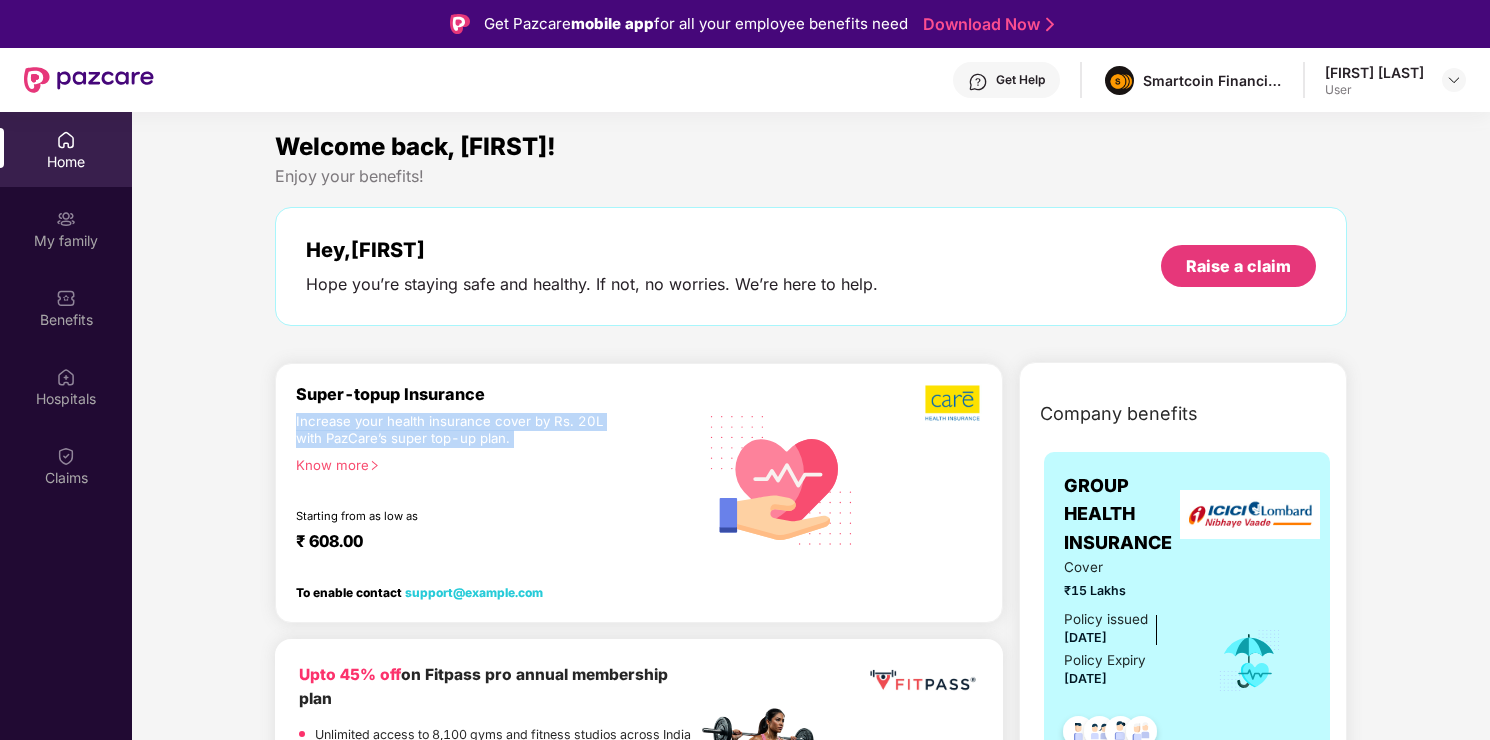 click on "Increase your health insurance cover by Rs. 20L with PazCare’s super top-up plan." at bounding box center (453, 430) 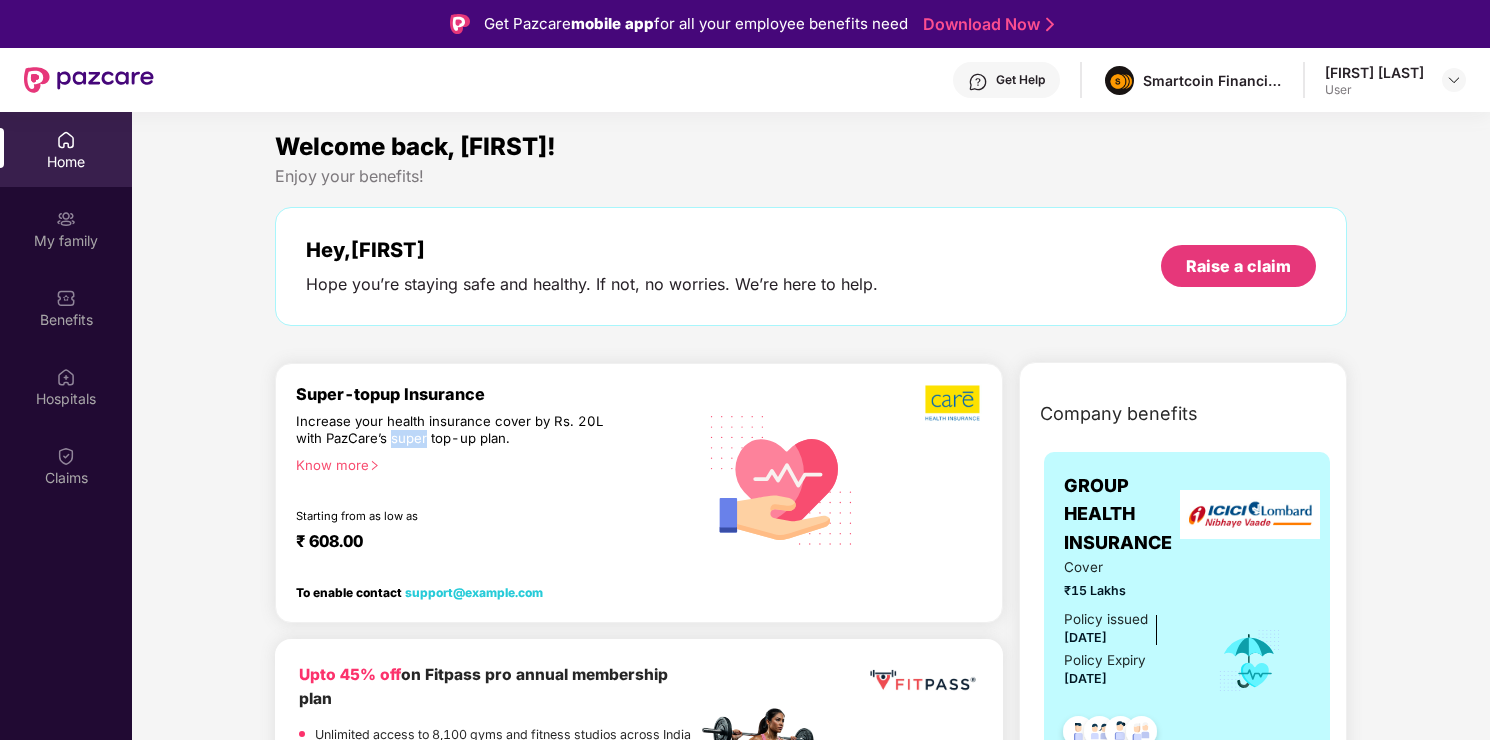 click on "Increase your health insurance cover by Rs. 20L with PazCare’s super top-up plan." at bounding box center [453, 430] 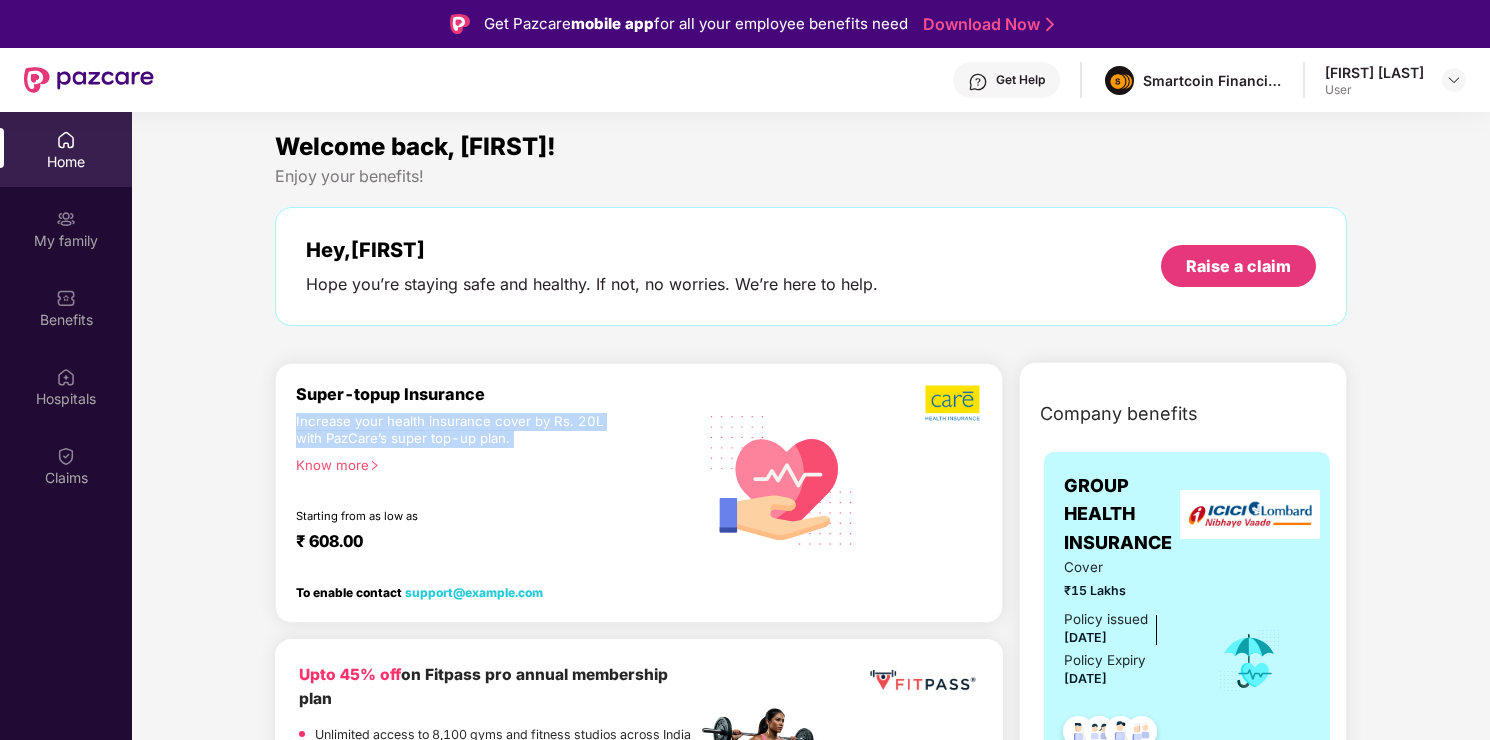 click on "Increase your health insurance cover by Rs. 20L with PazCare’s super top-up plan." at bounding box center [453, 430] 